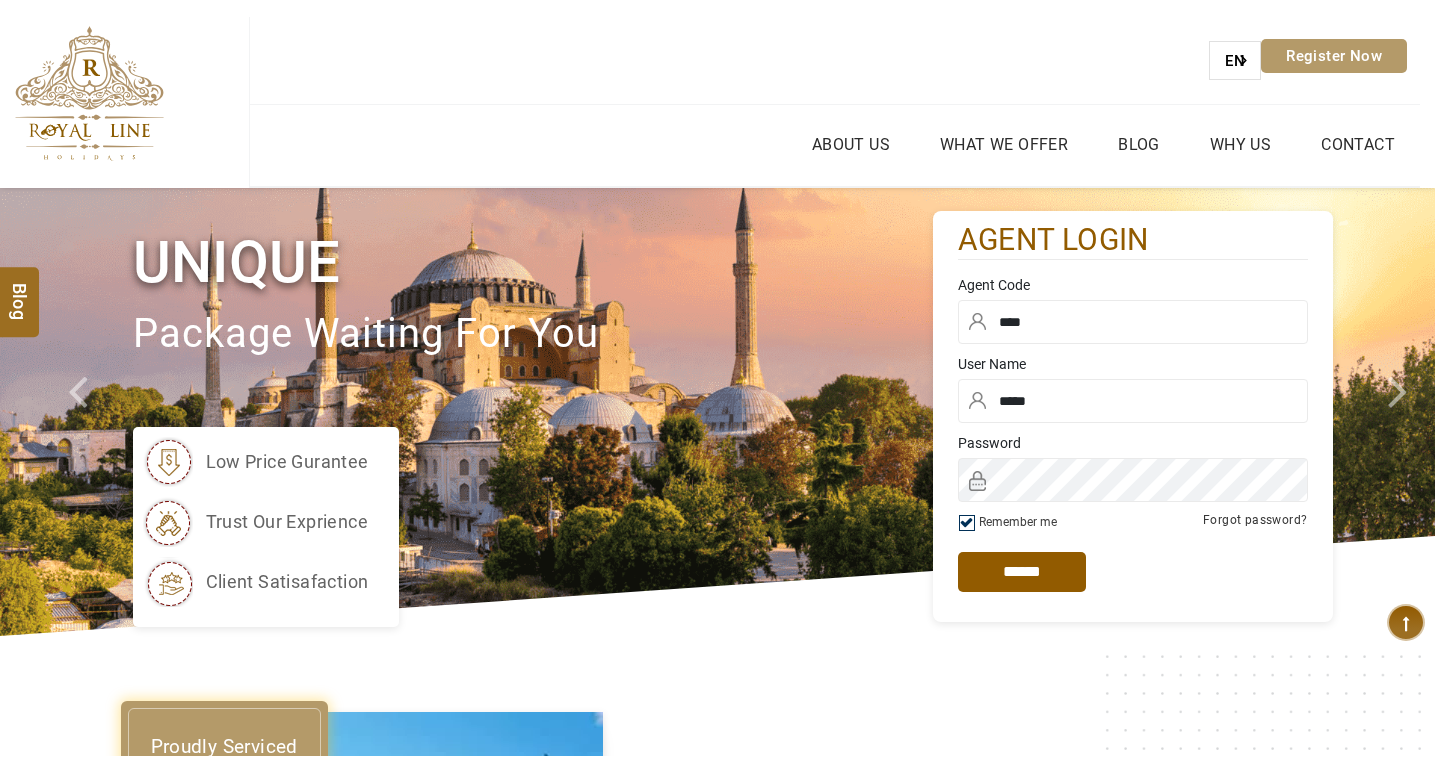 scroll, scrollTop: 0, scrollLeft: 0, axis: both 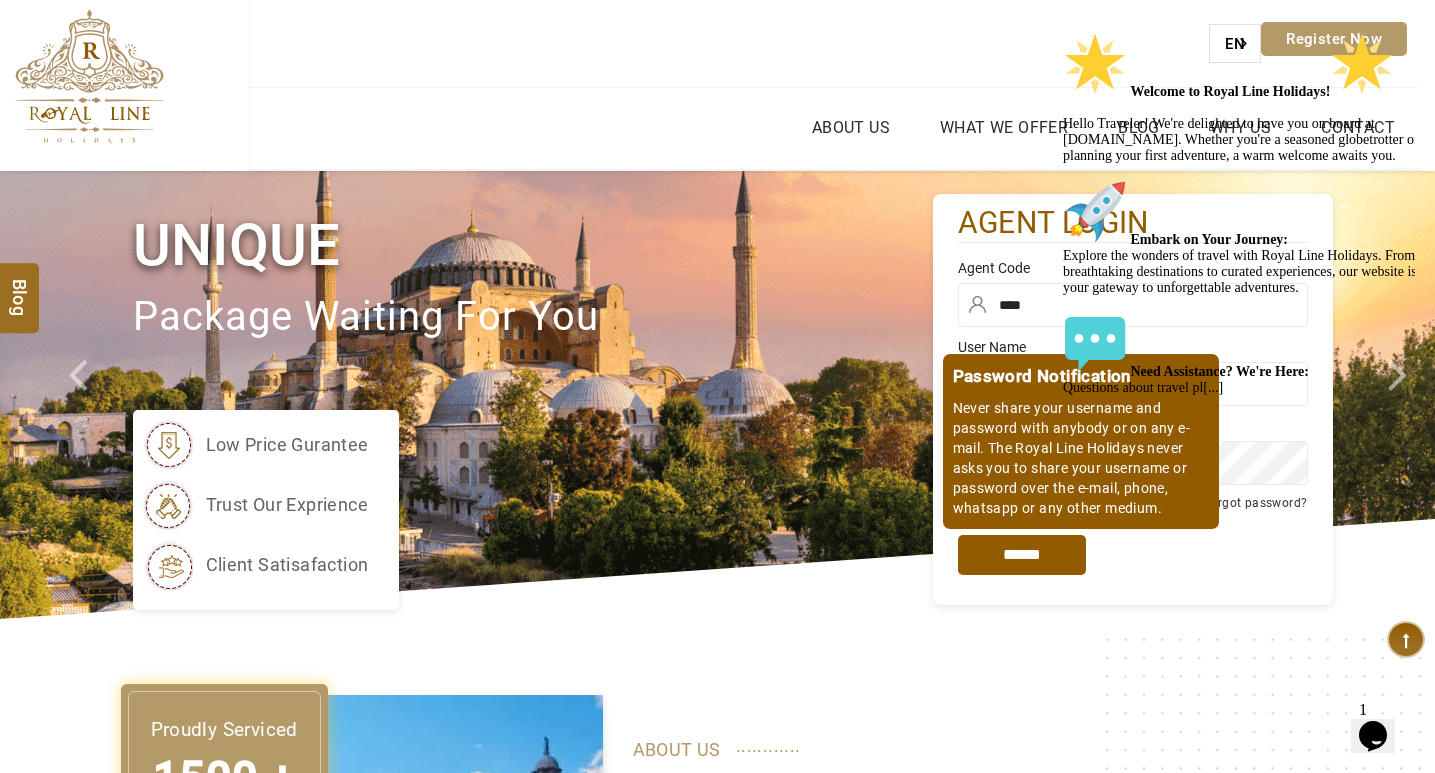 drag, startPoint x: 1000, startPoint y: 548, endPoint x: 217, endPoint y: 401, distance: 796.6794 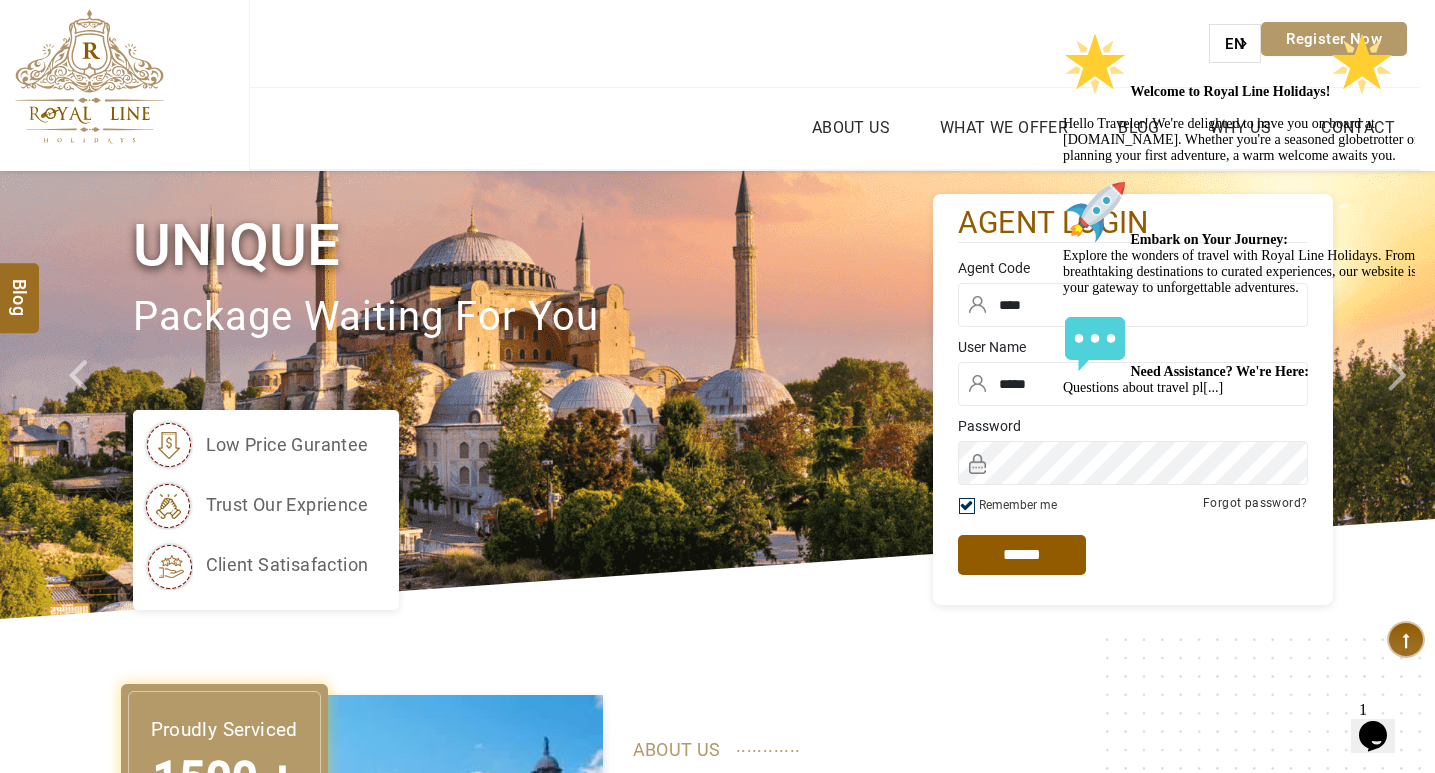 click at bounding box center (1063, 32) 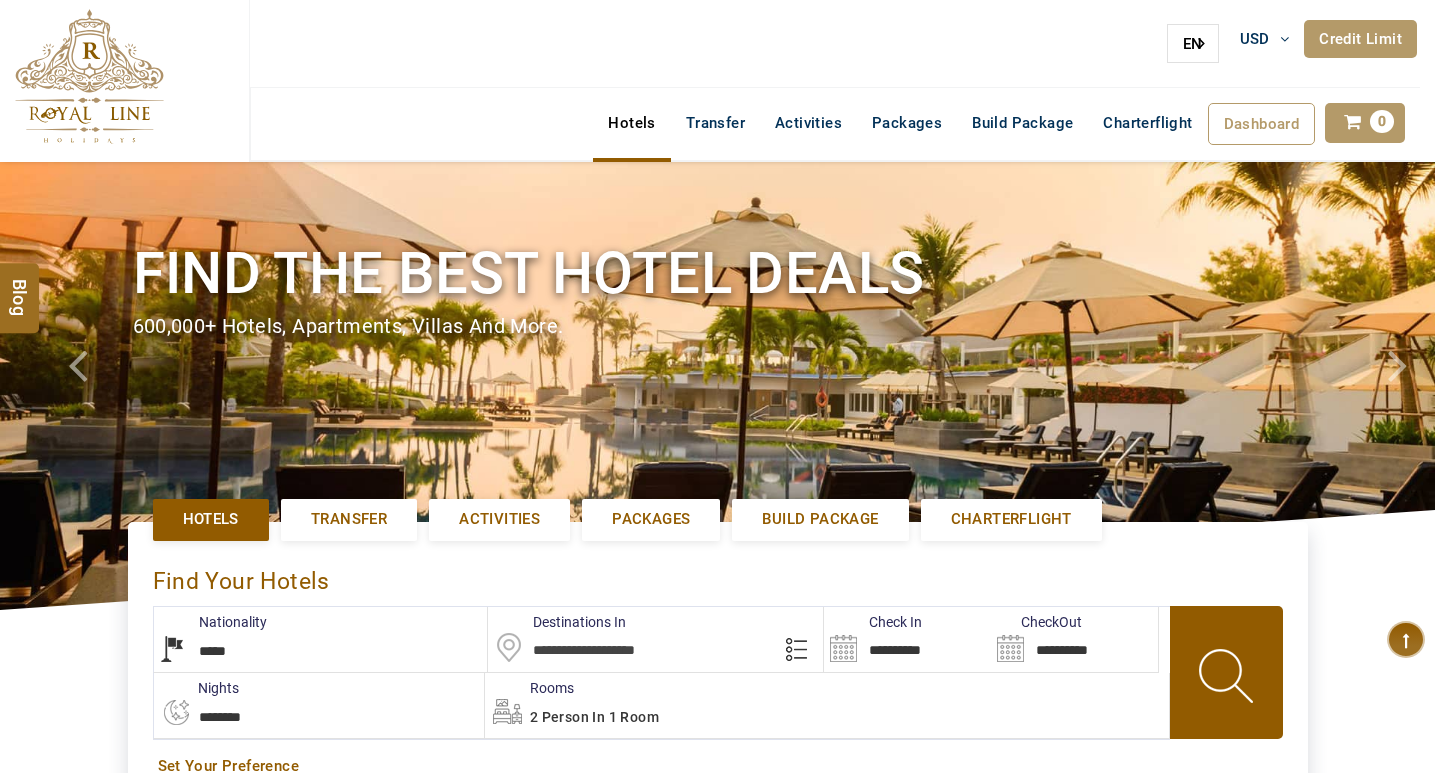 select on "*****" 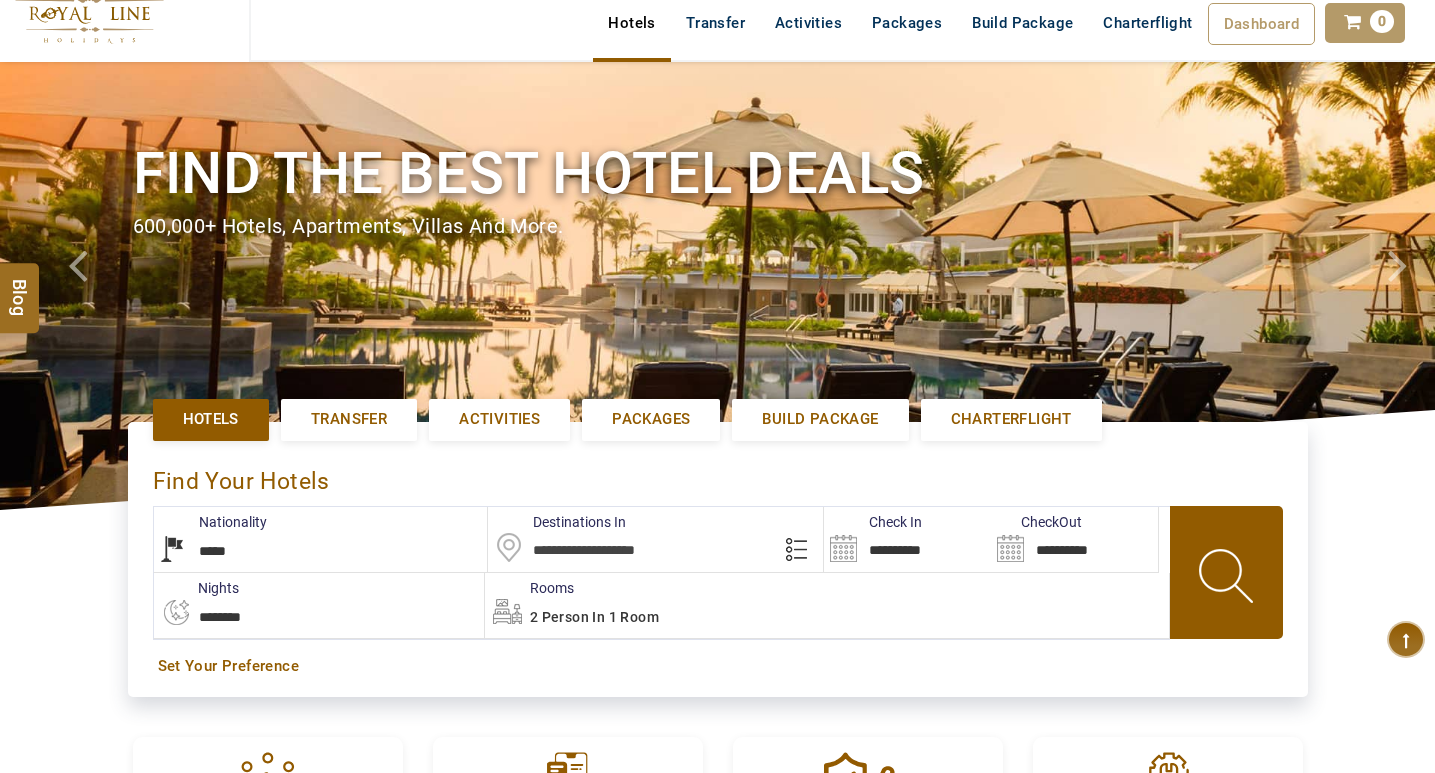 click on "Activities" at bounding box center (499, 419) 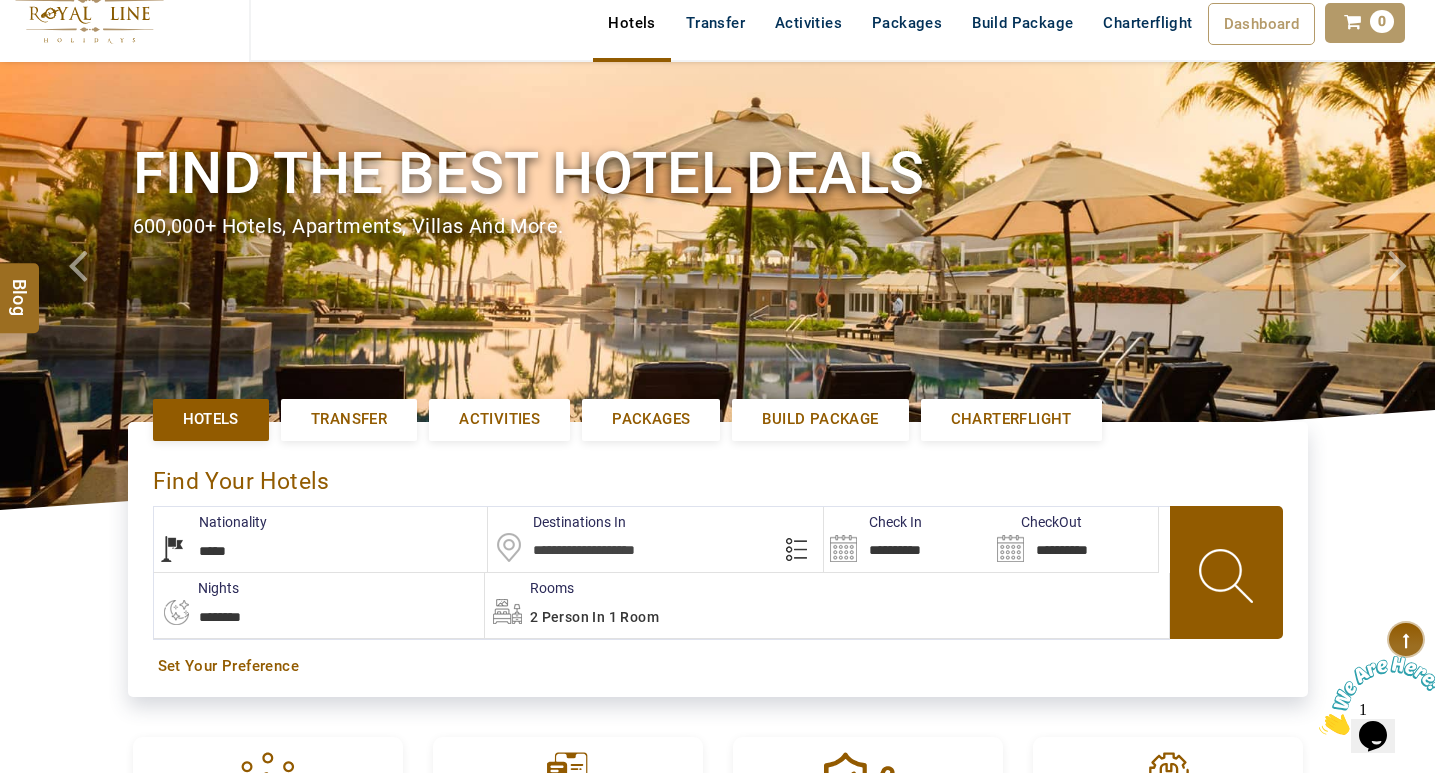 scroll, scrollTop: 0, scrollLeft: 0, axis: both 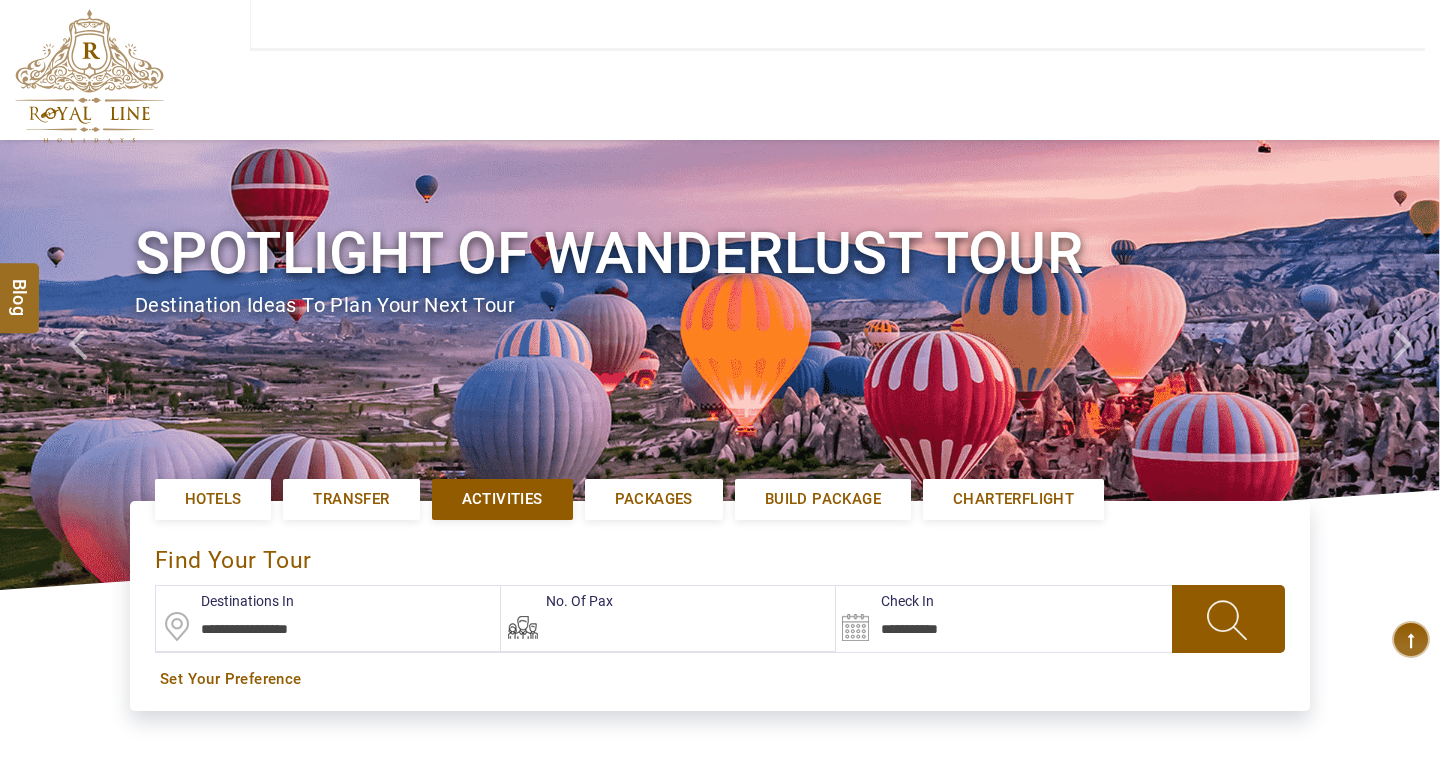 type on "**********" 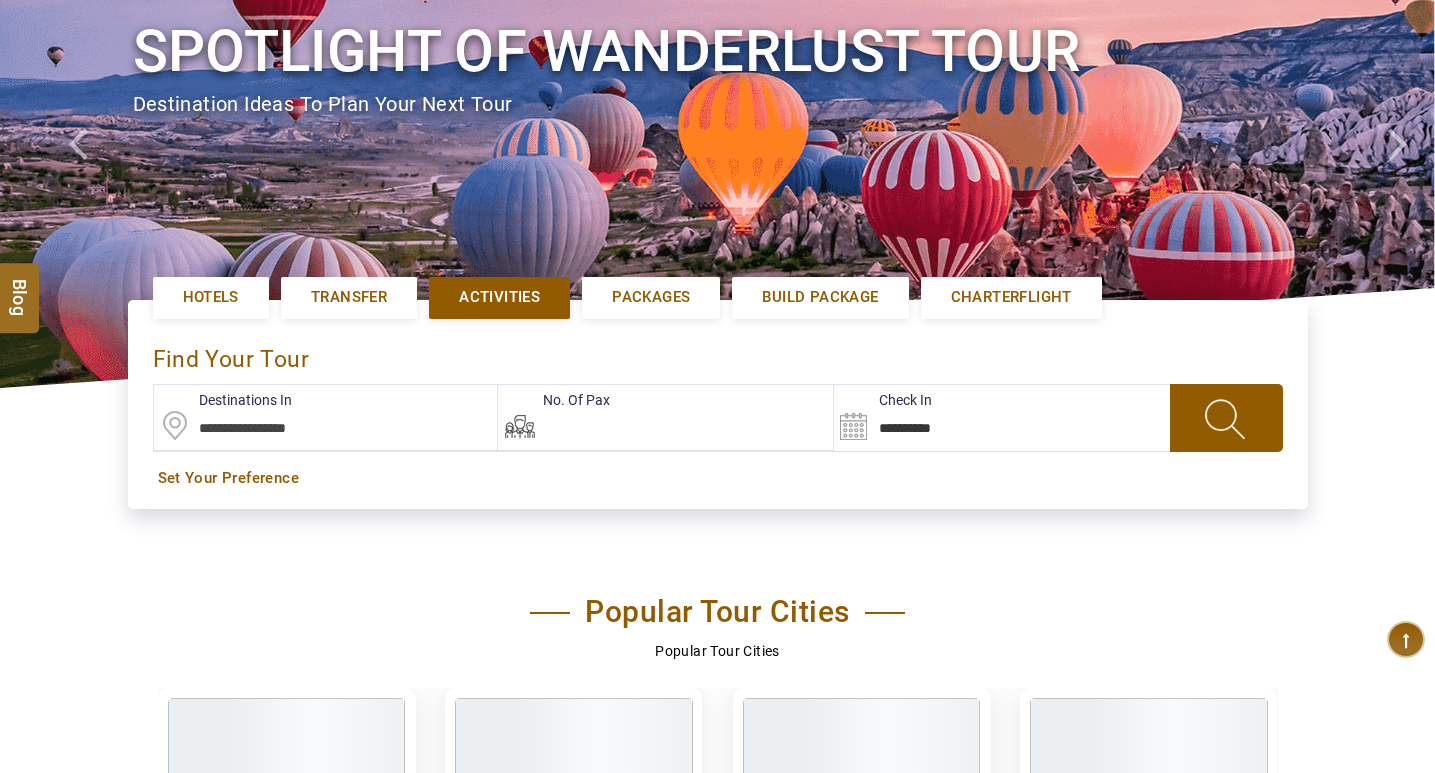 scroll, scrollTop: 200, scrollLeft: 0, axis: vertical 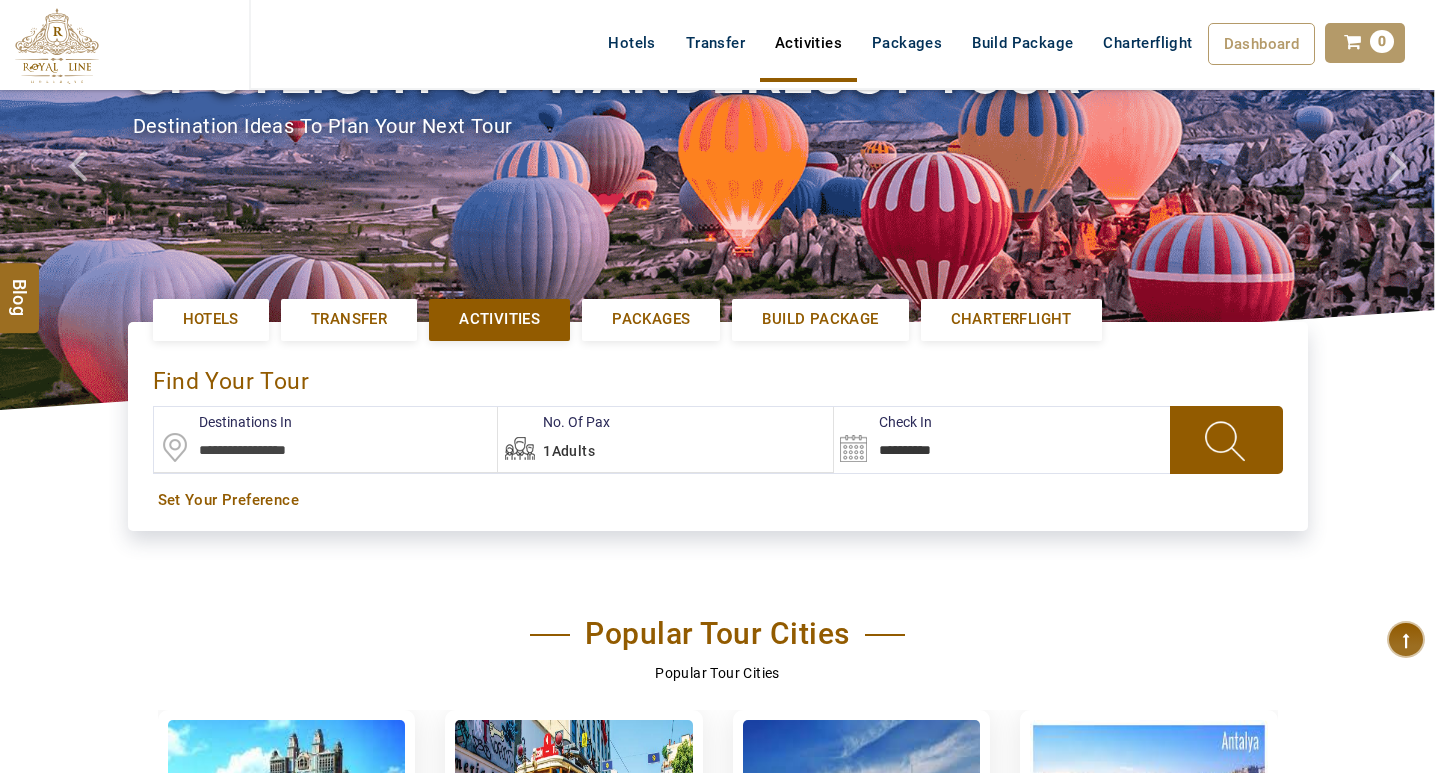 click at bounding box center (326, 439) 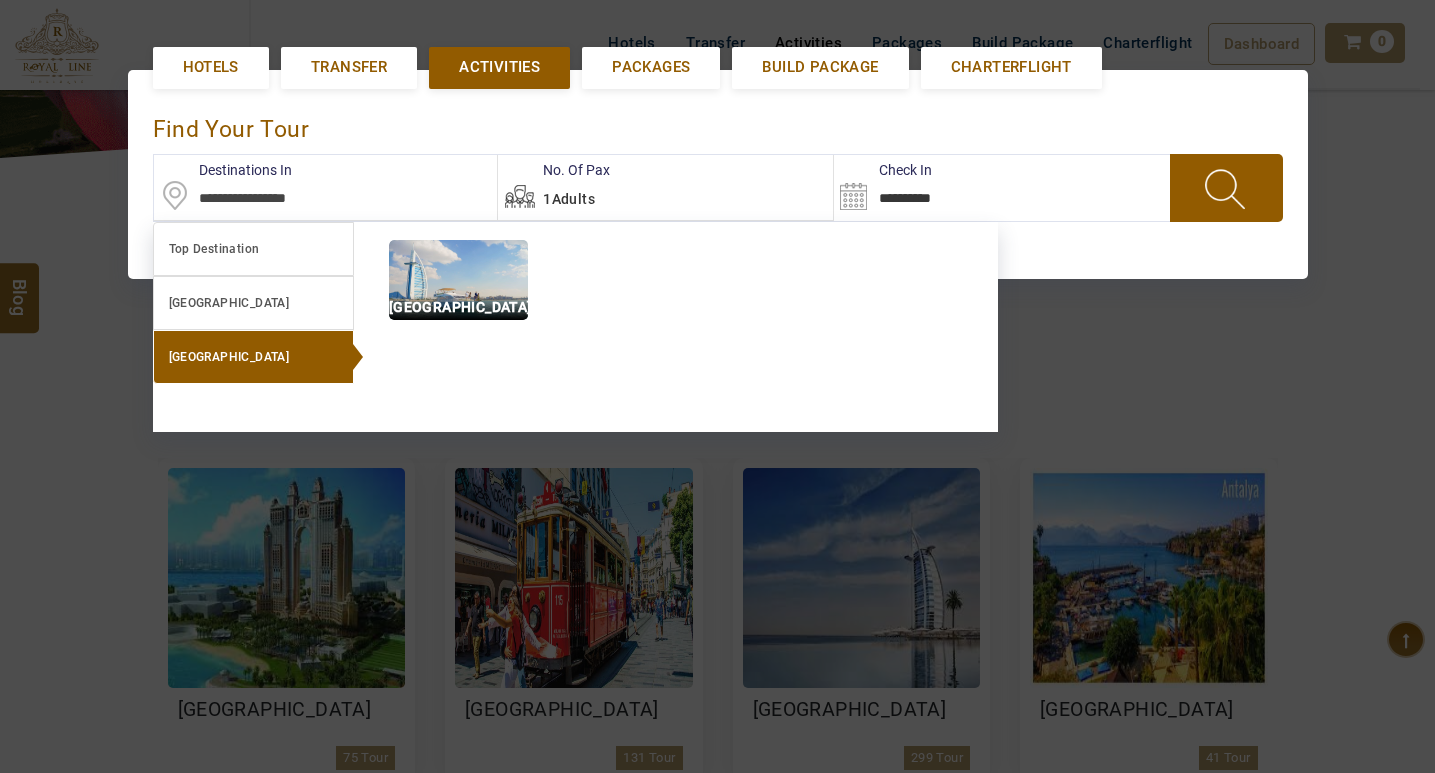 scroll, scrollTop: 462, scrollLeft: 0, axis: vertical 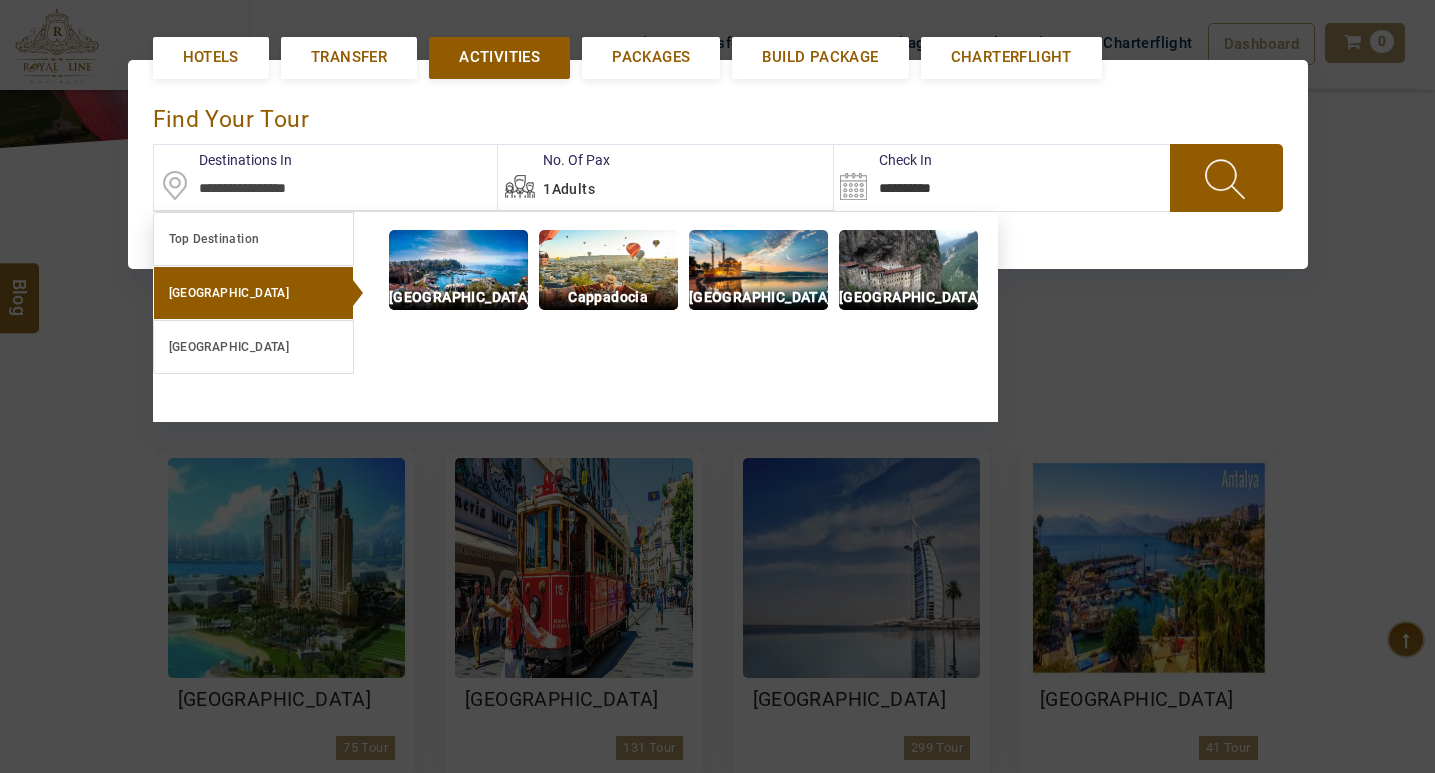 click on "Turkey" at bounding box center (253, 293) 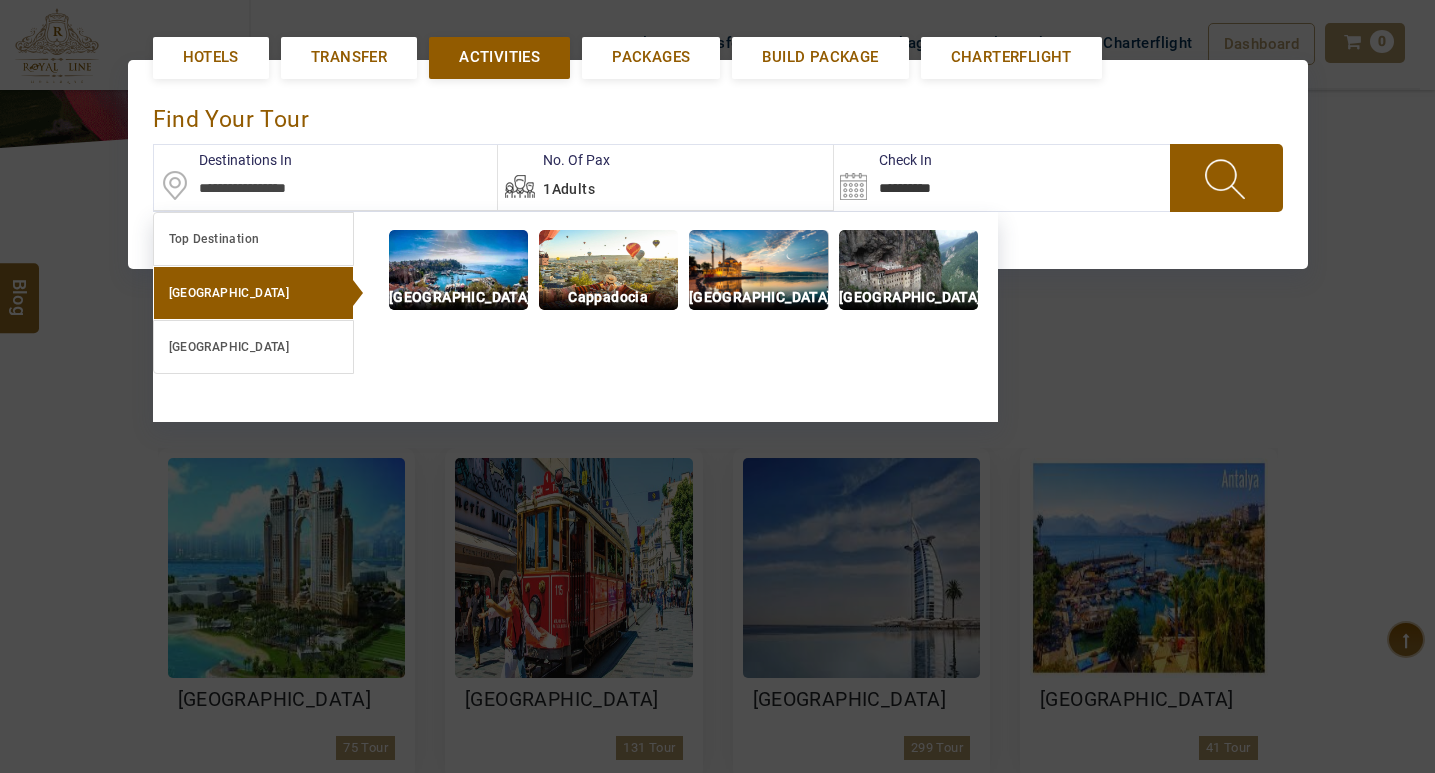 click at bounding box center [758, 270] 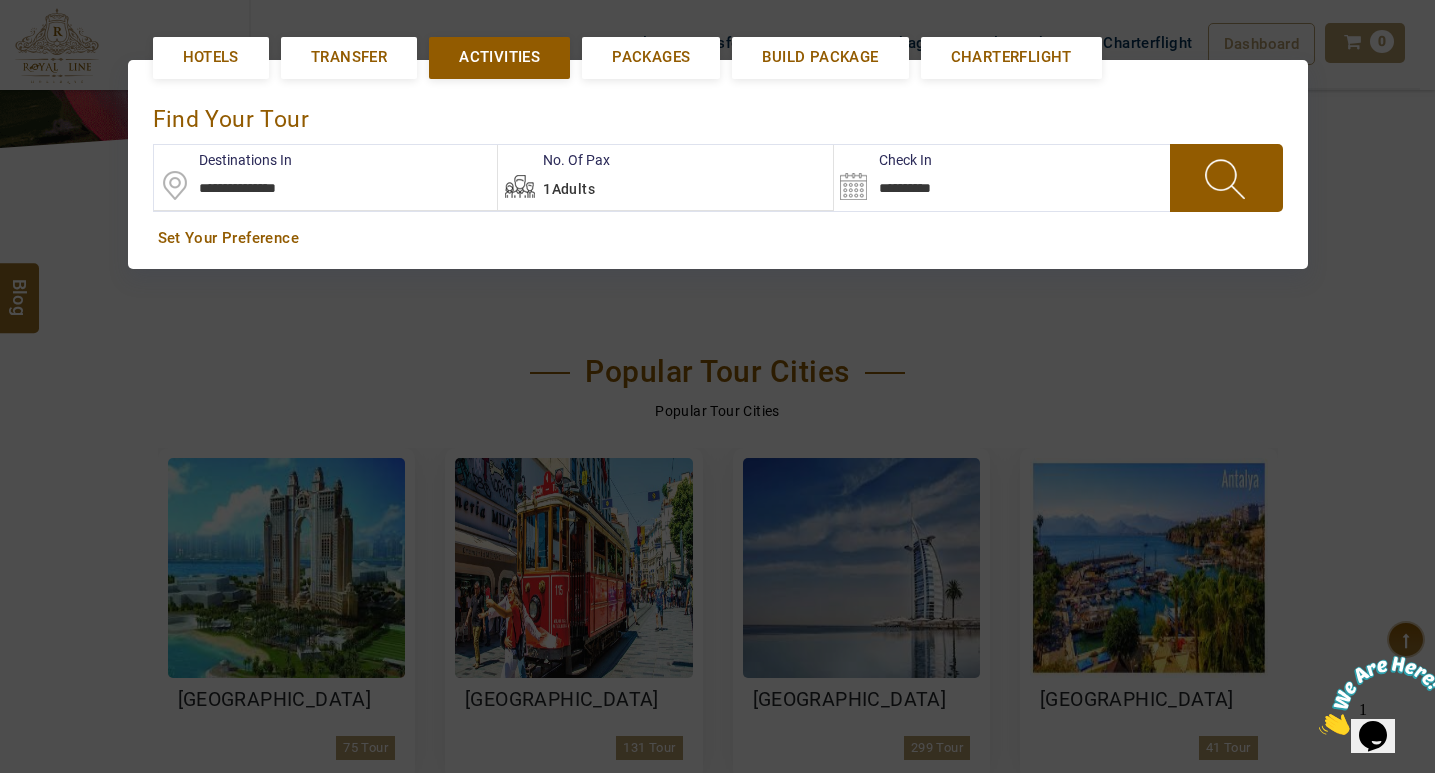 scroll, scrollTop: 0, scrollLeft: 0, axis: both 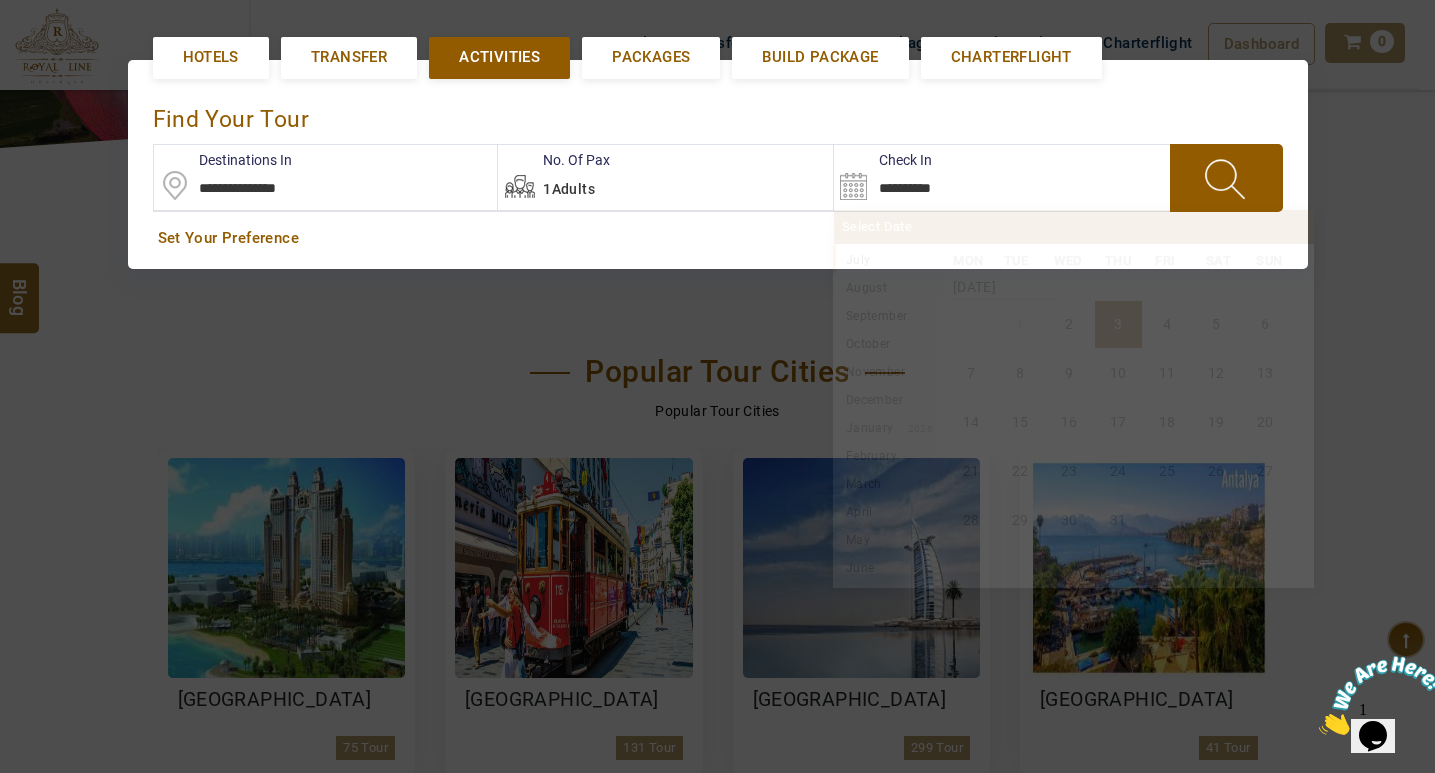 click on "**********" at bounding box center [931, 177] 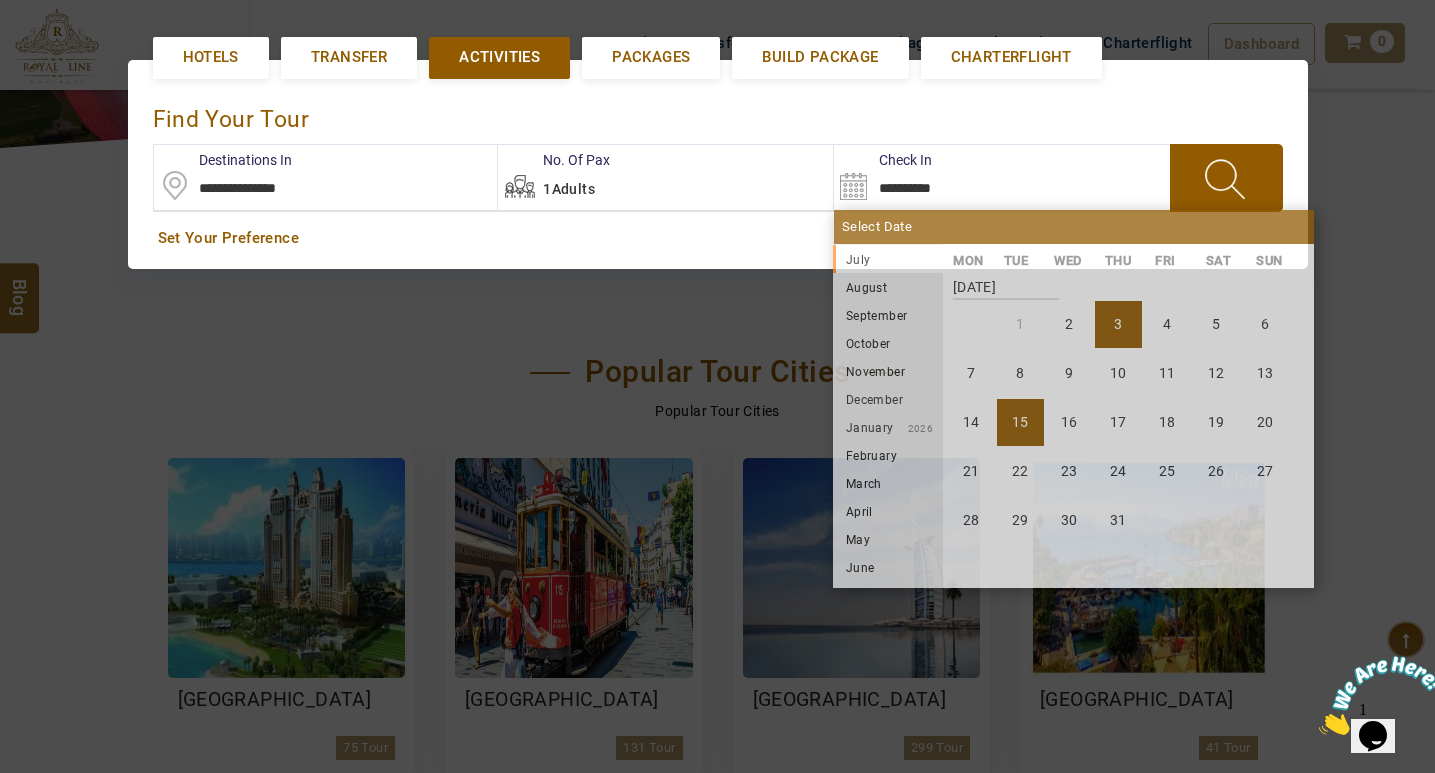 click on "15" at bounding box center [1020, 422] 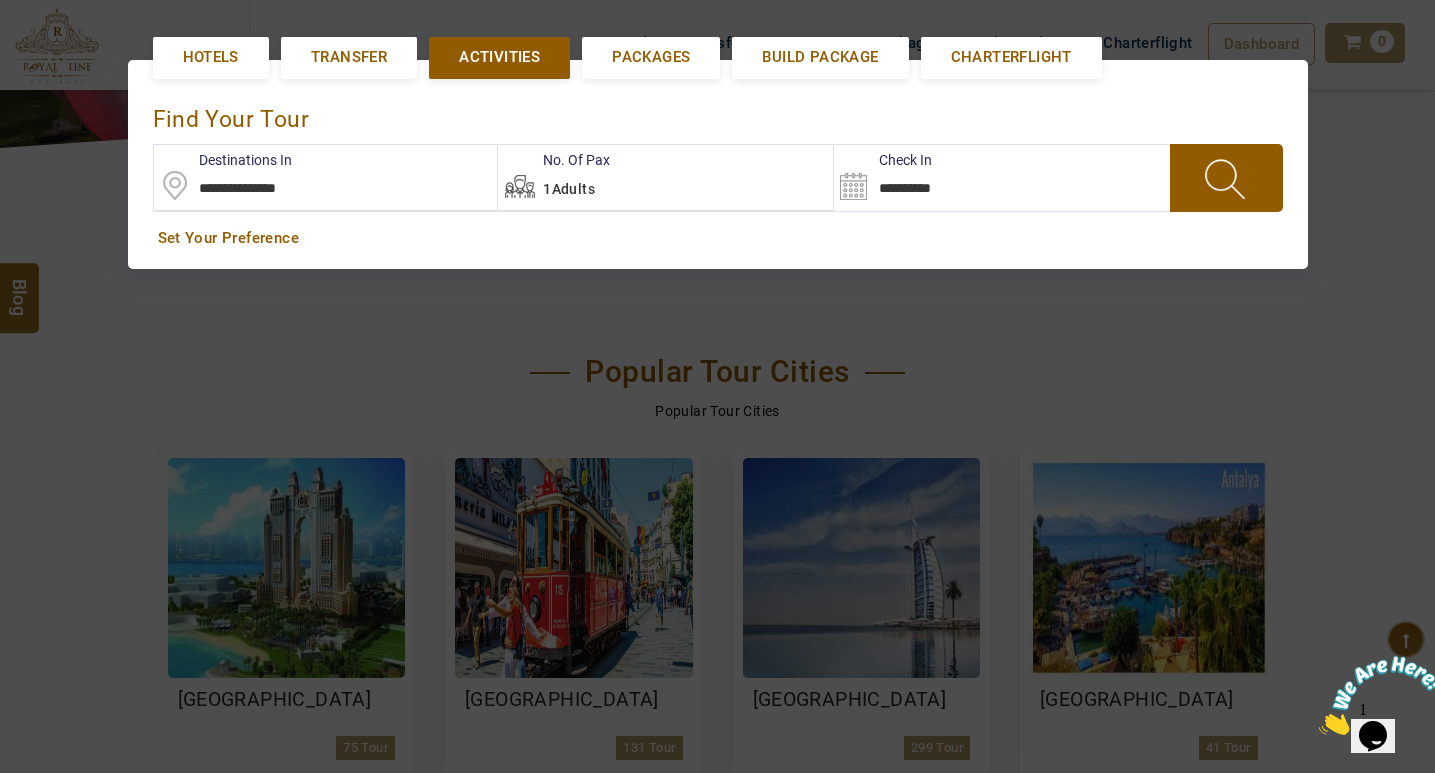 click at bounding box center (1226, 178) 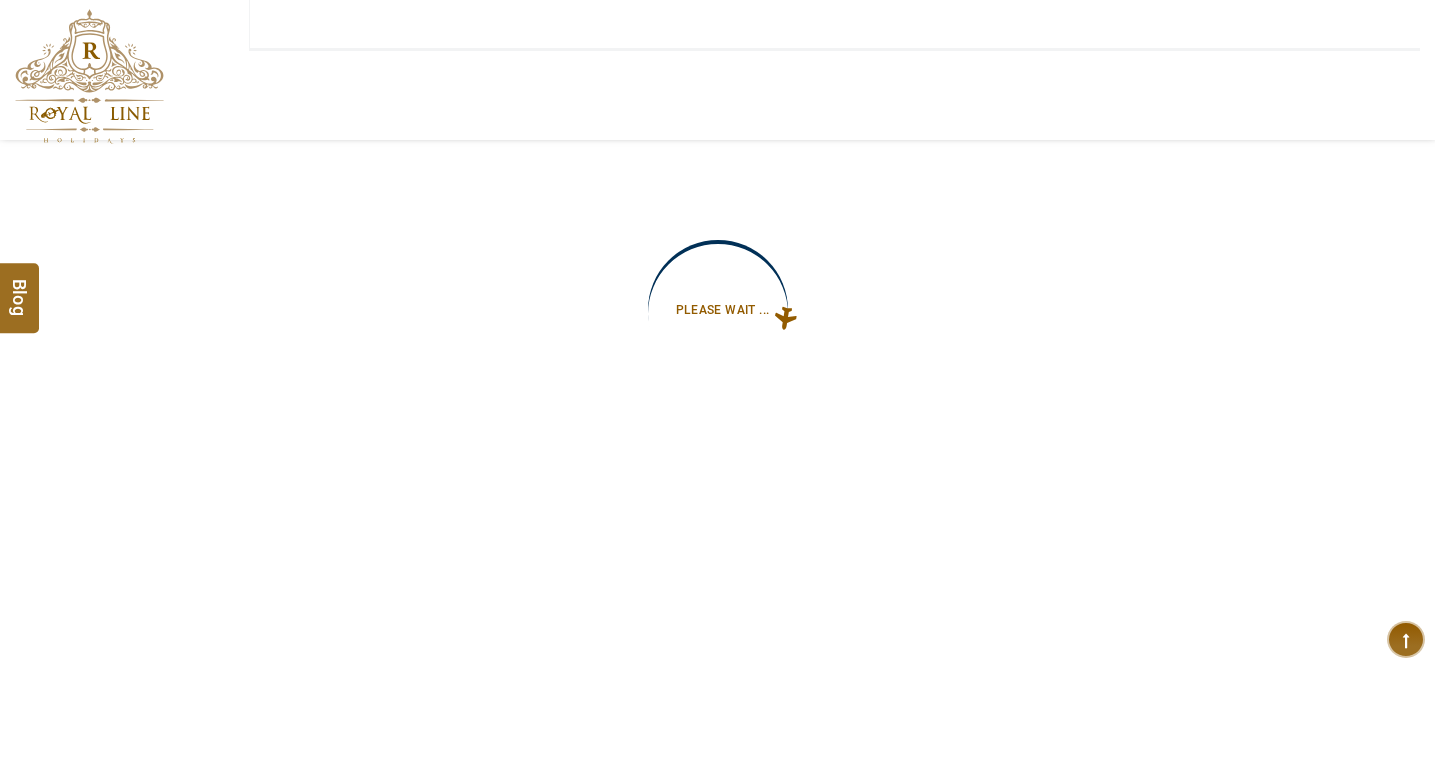scroll, scrollTop: 0, scrollLeft: 0, axis: both 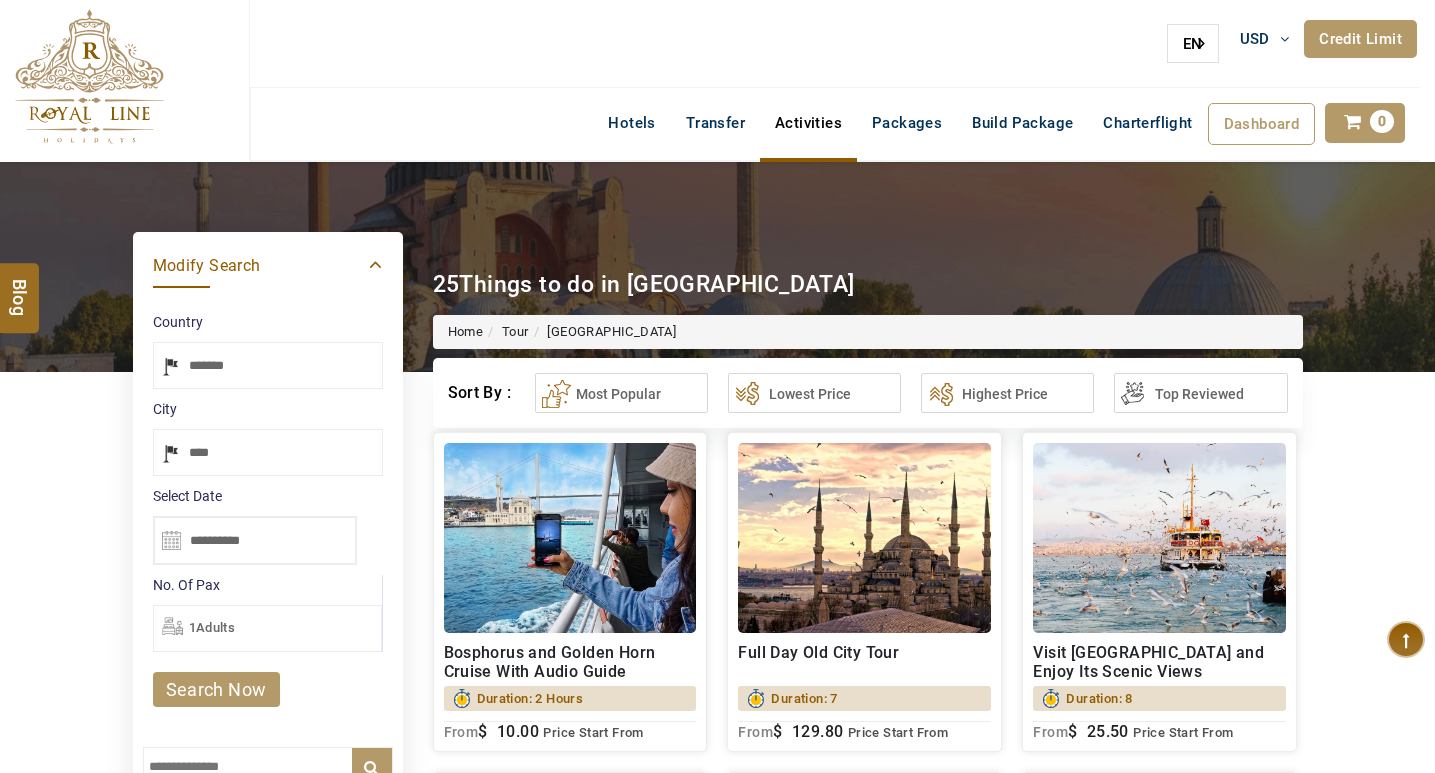 select on "*****" 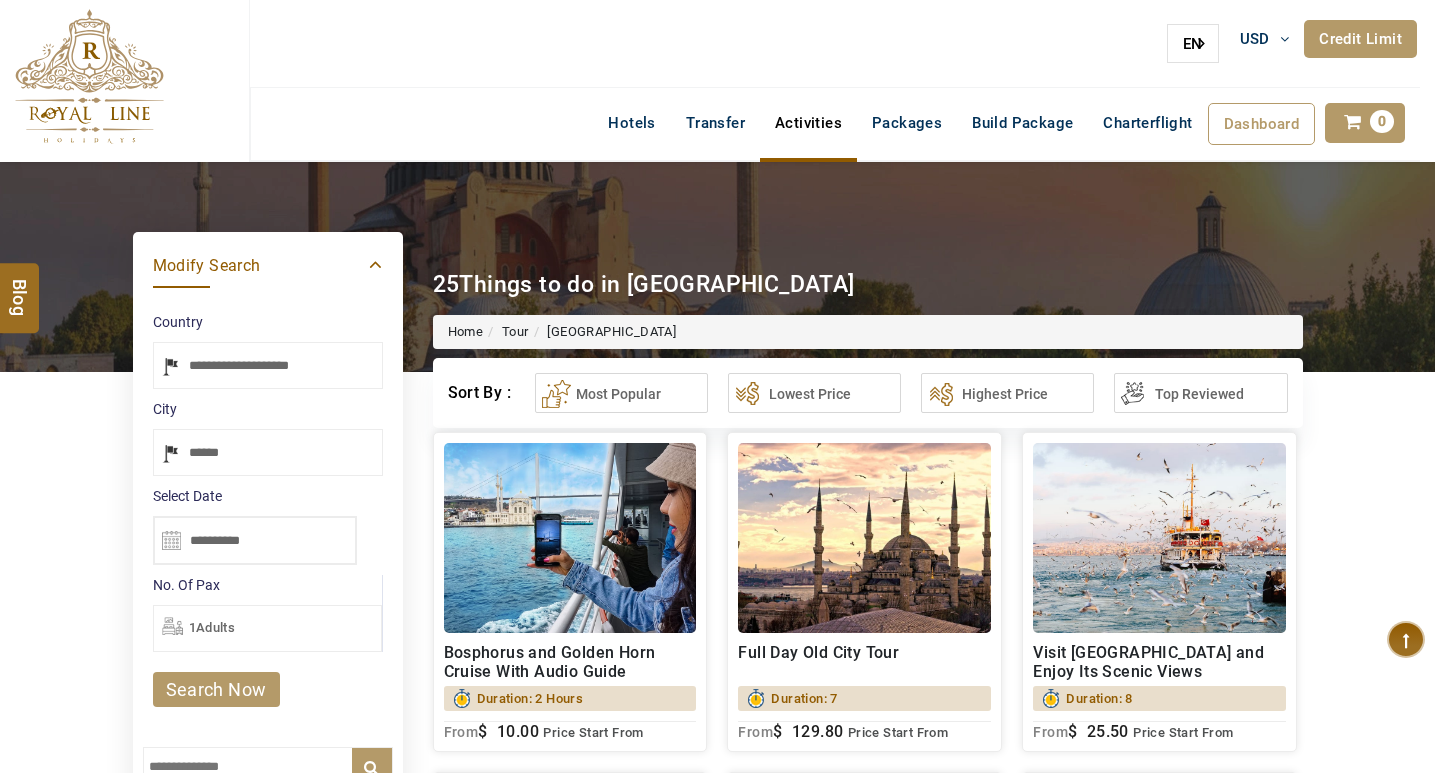 type on "**********" 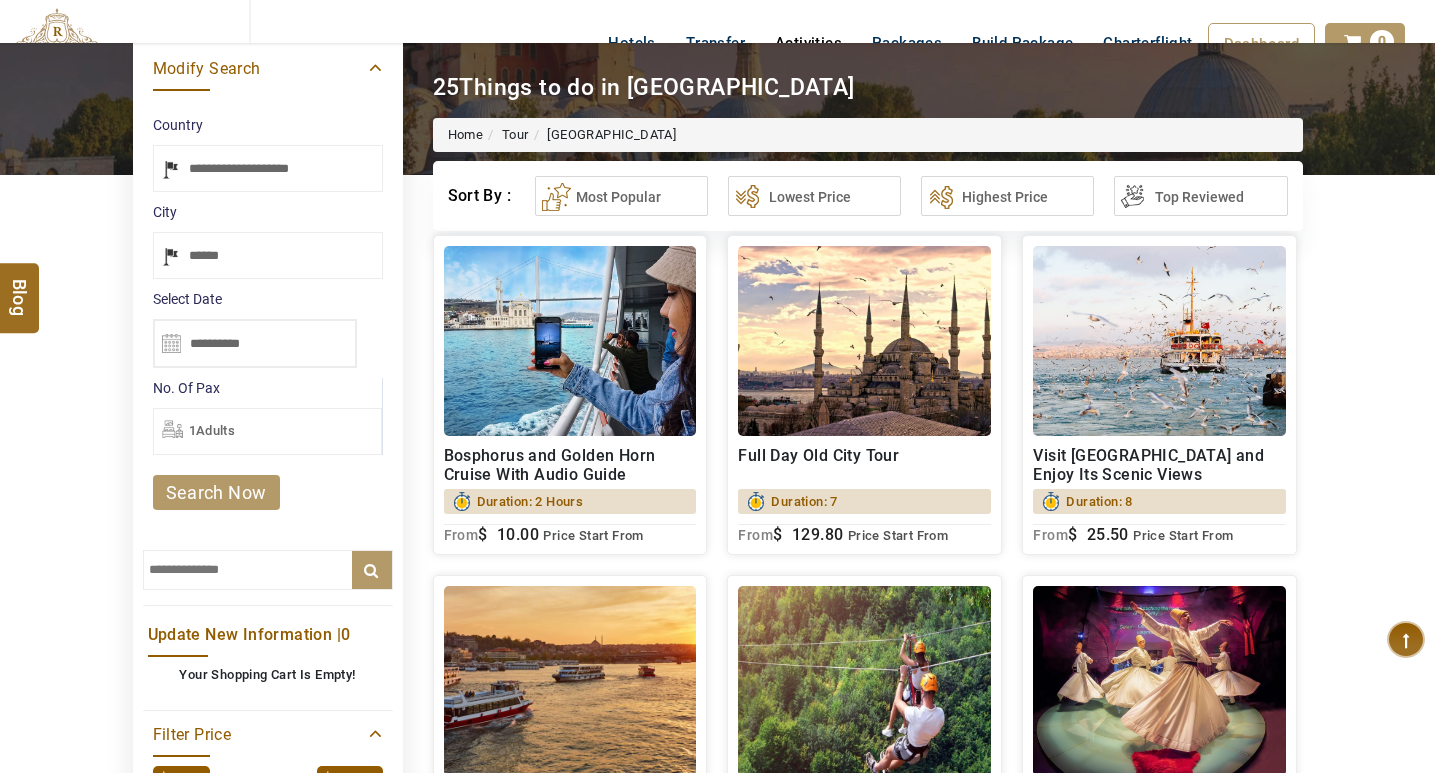scroll, scrollTop: 200, scrollLeft: 0, axis: vertical 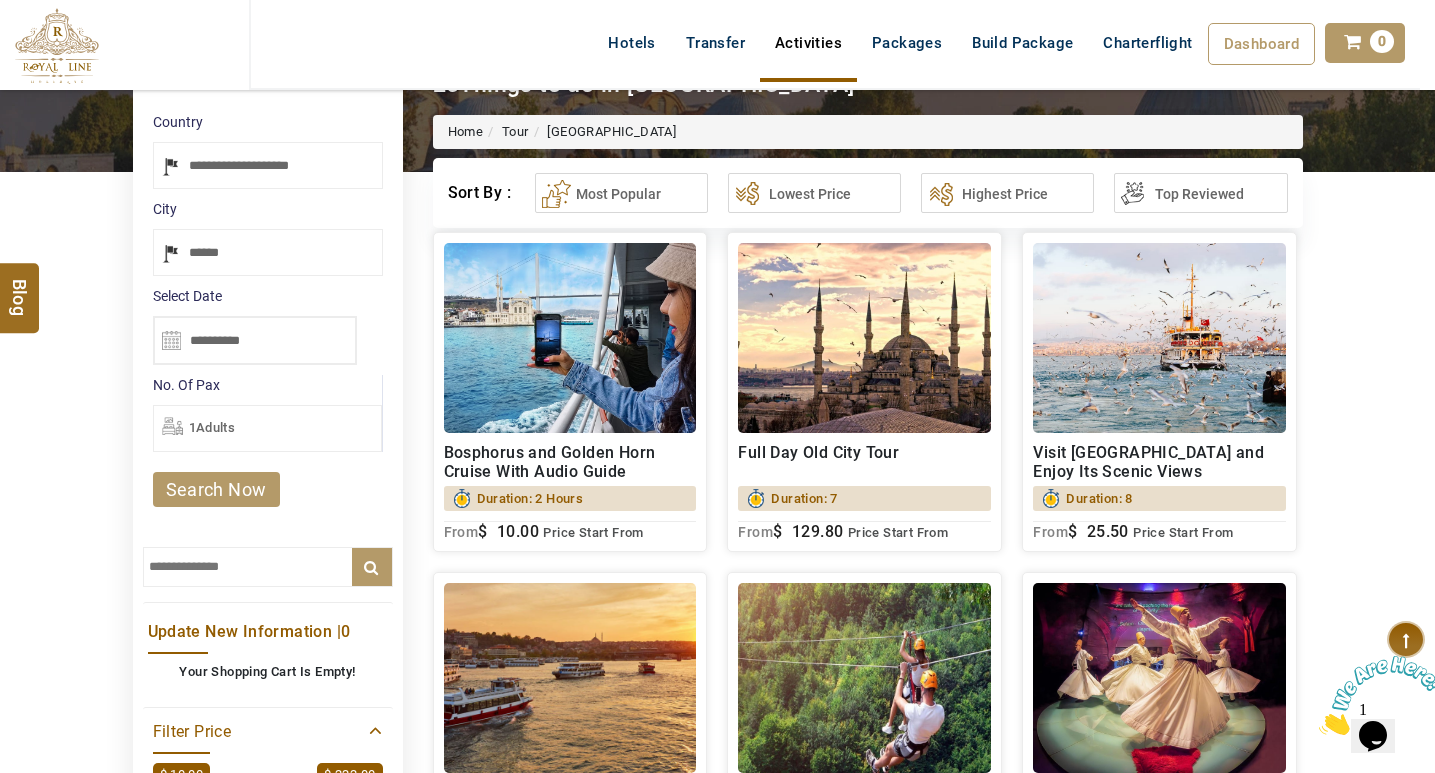 click at bounding box center [570, 338] 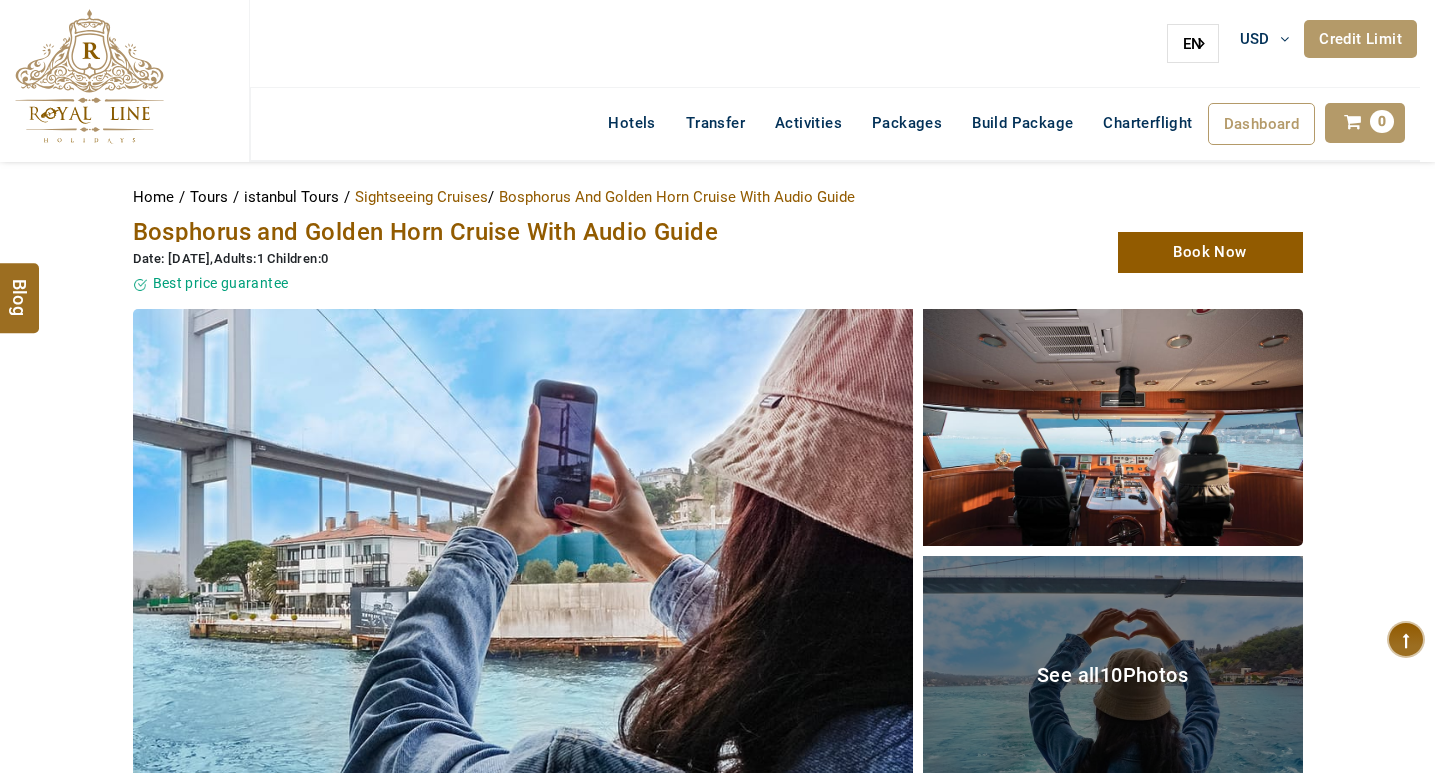 scroll, scrollTop: 0, scrollLeft: 0, axis: both 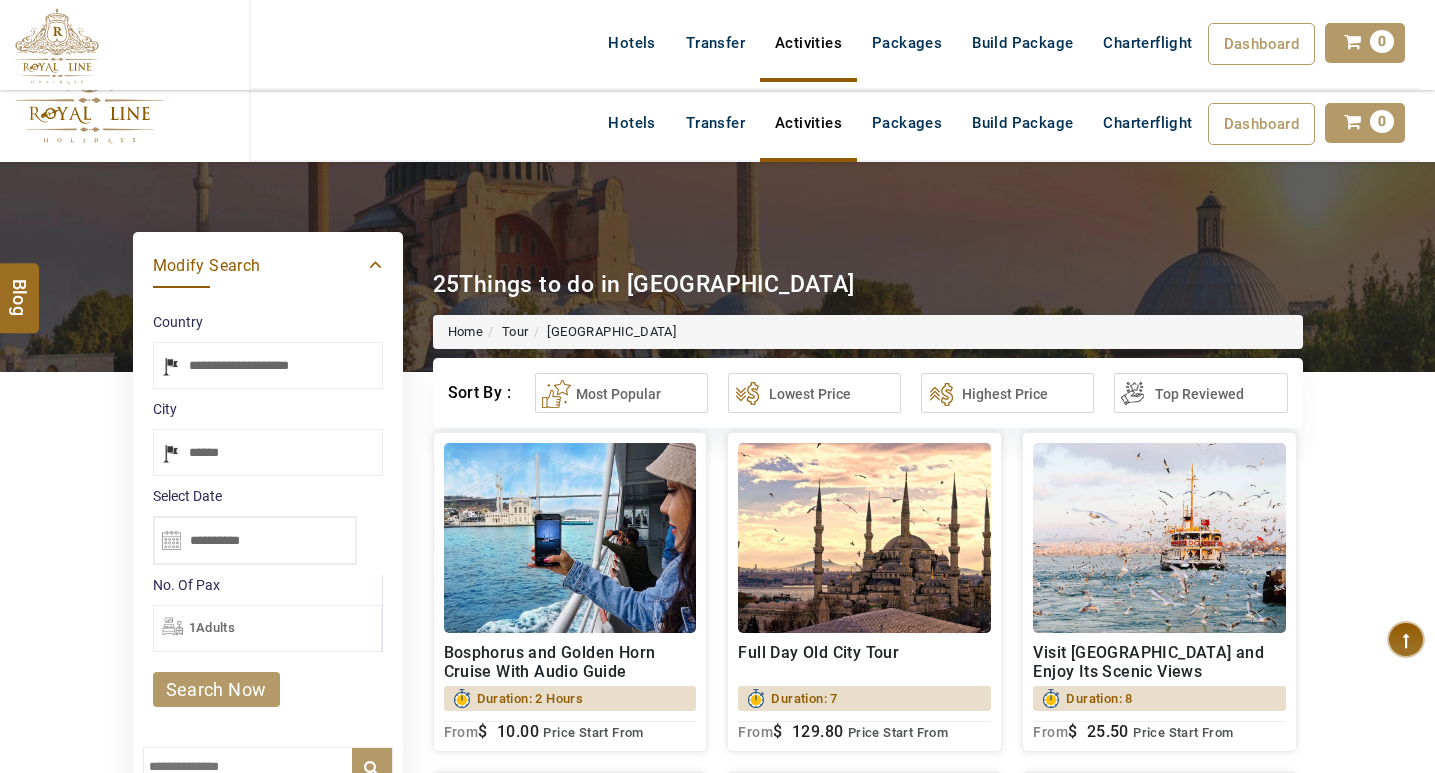 select on "*****" 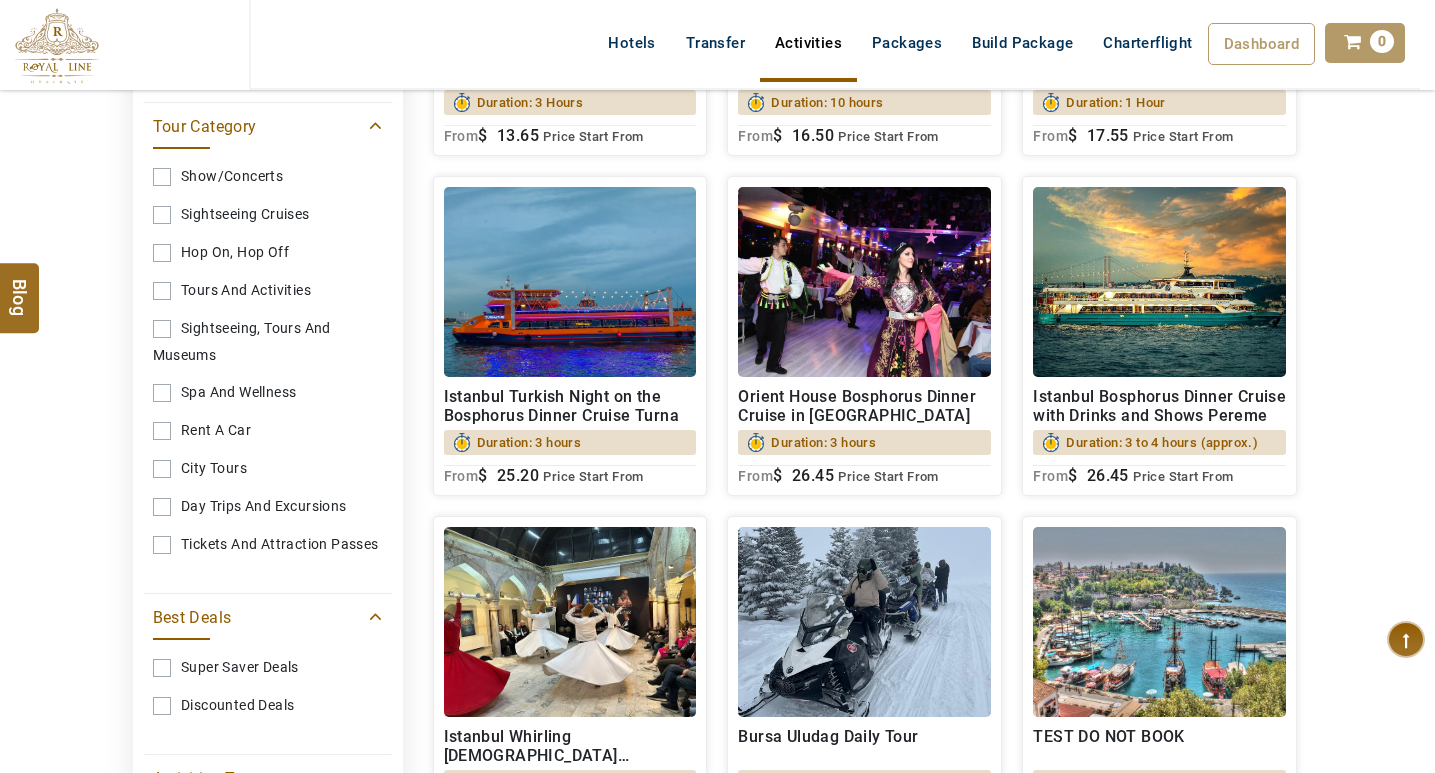 scroll, scrollTop: 1200, scrollLeft: 0, axis: vertical 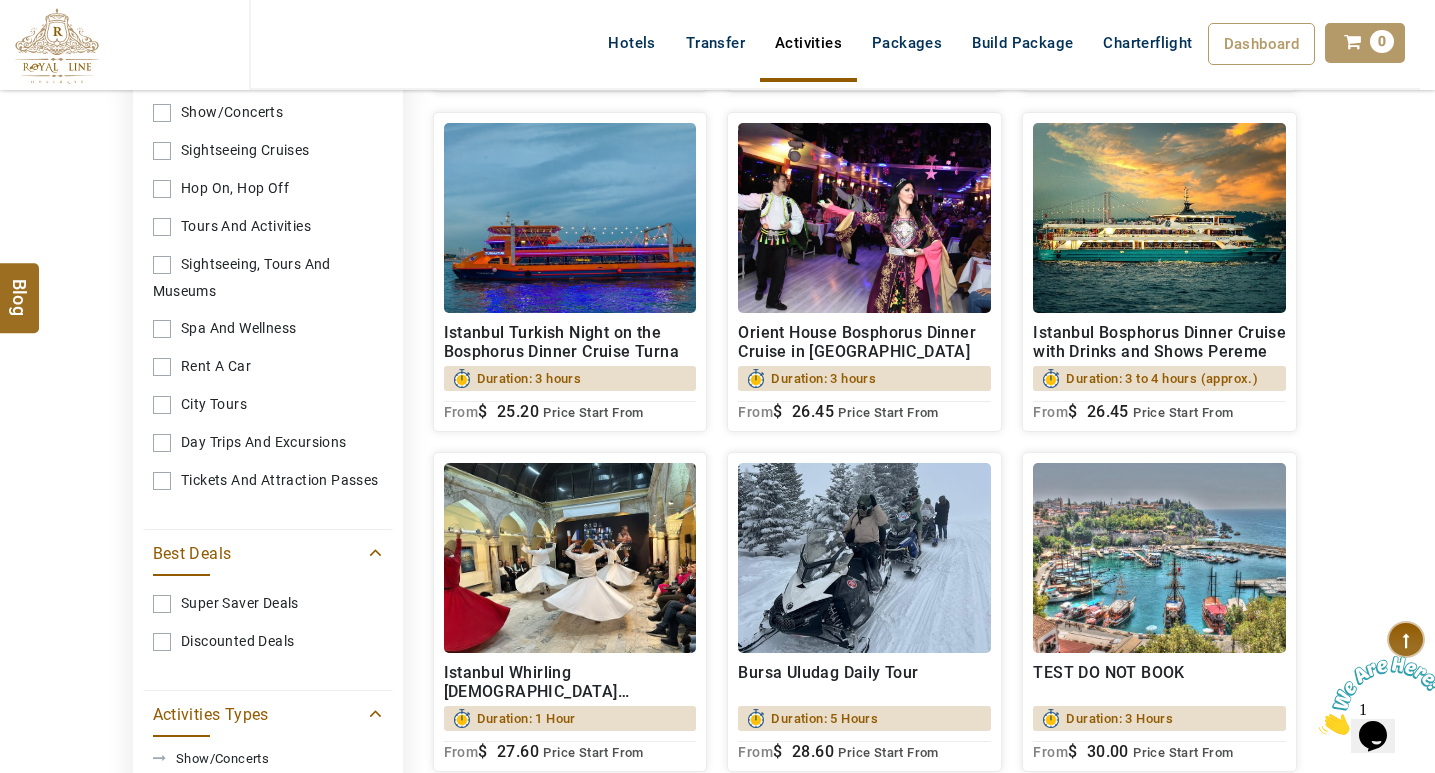 click on "Istanbul Turkish Night on the Bosphorus Dinner Cruise Turna" at bounding box center [570, 342] 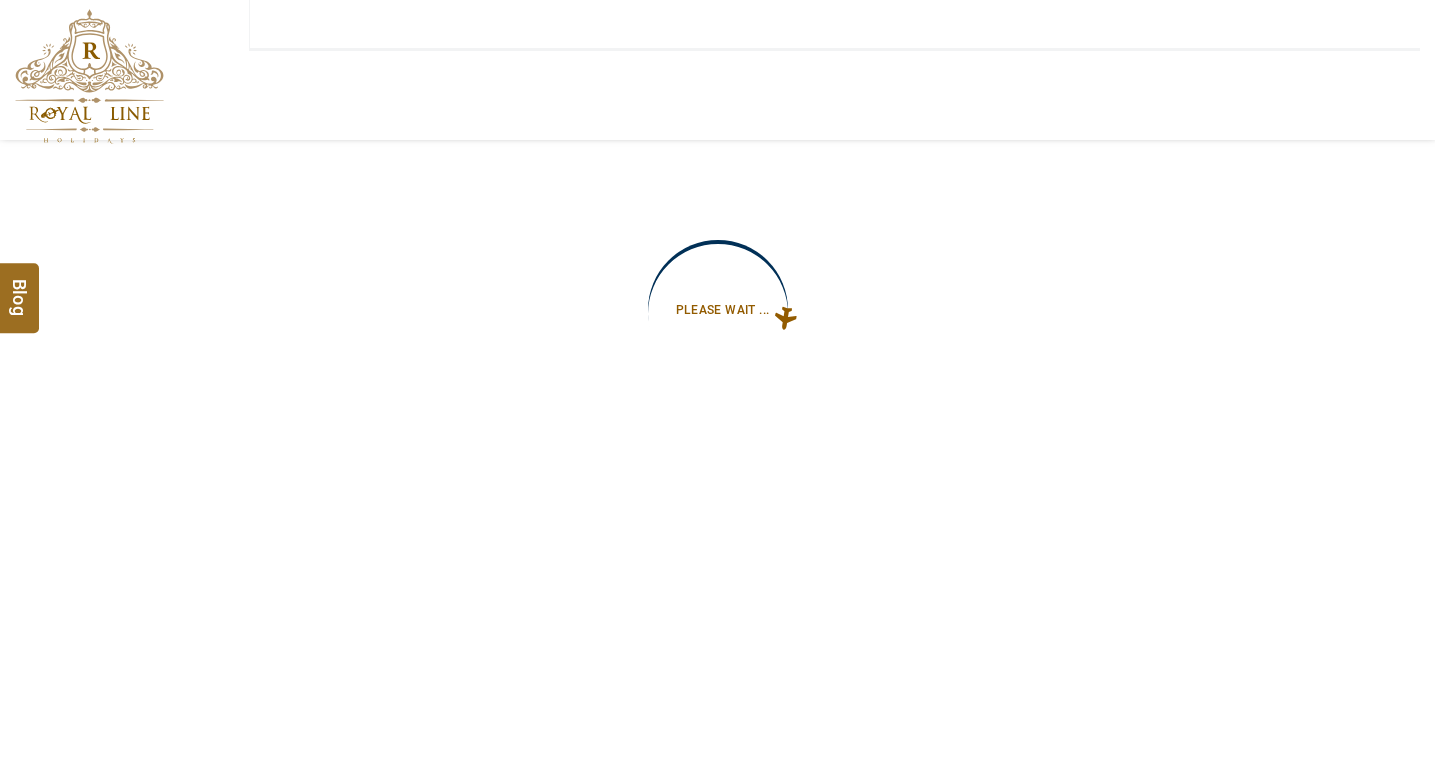 scroll, scrollTop: 0, scrollLeft: 0, axis: both 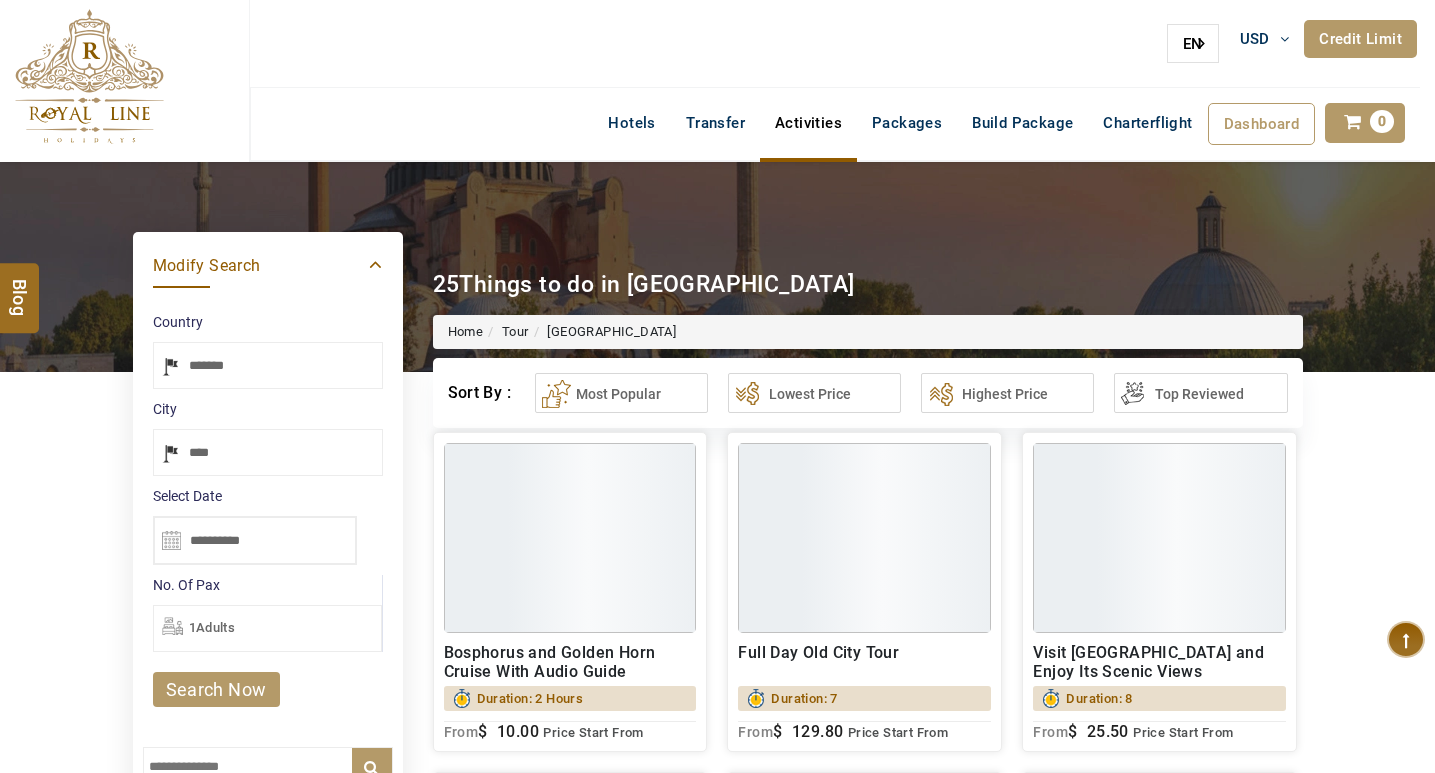 select on "*****" 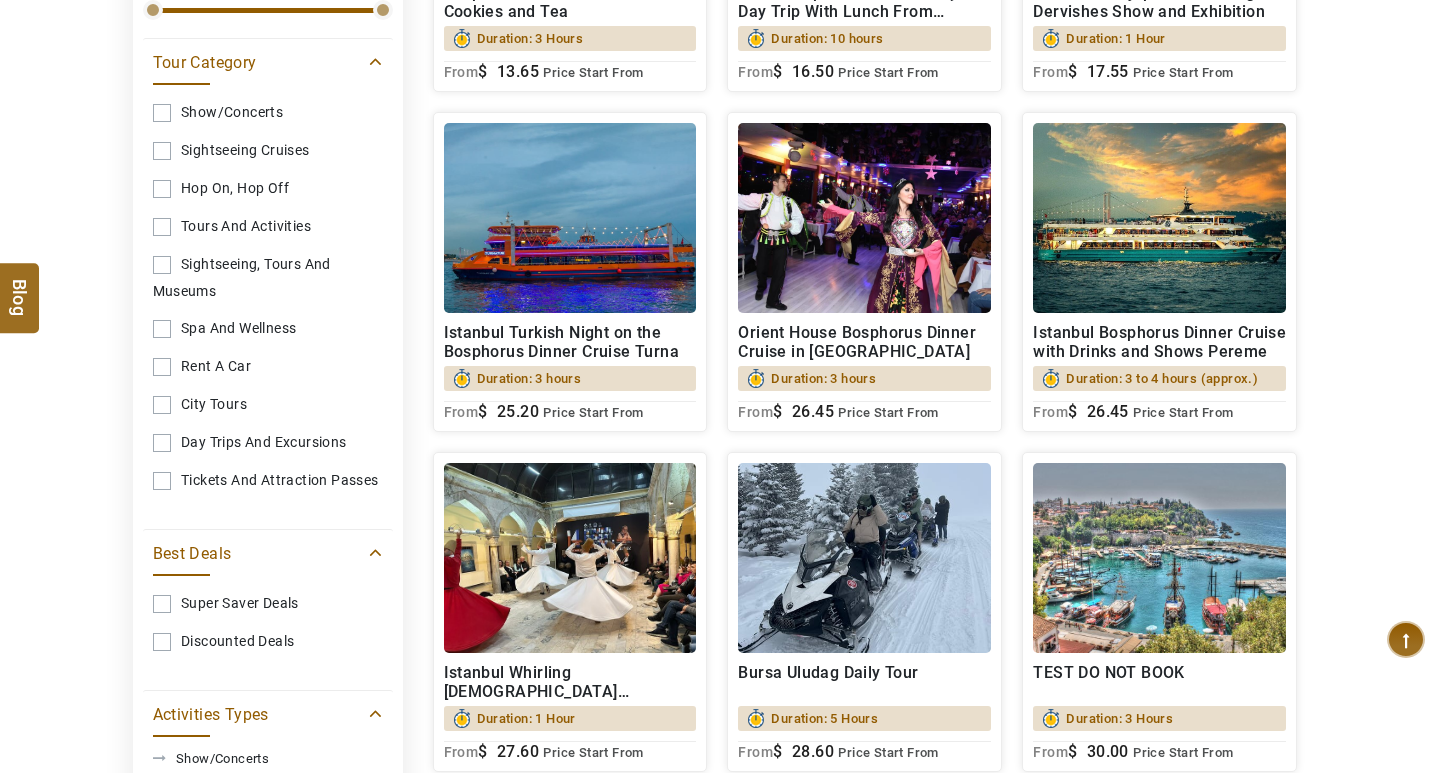 type on "**********" 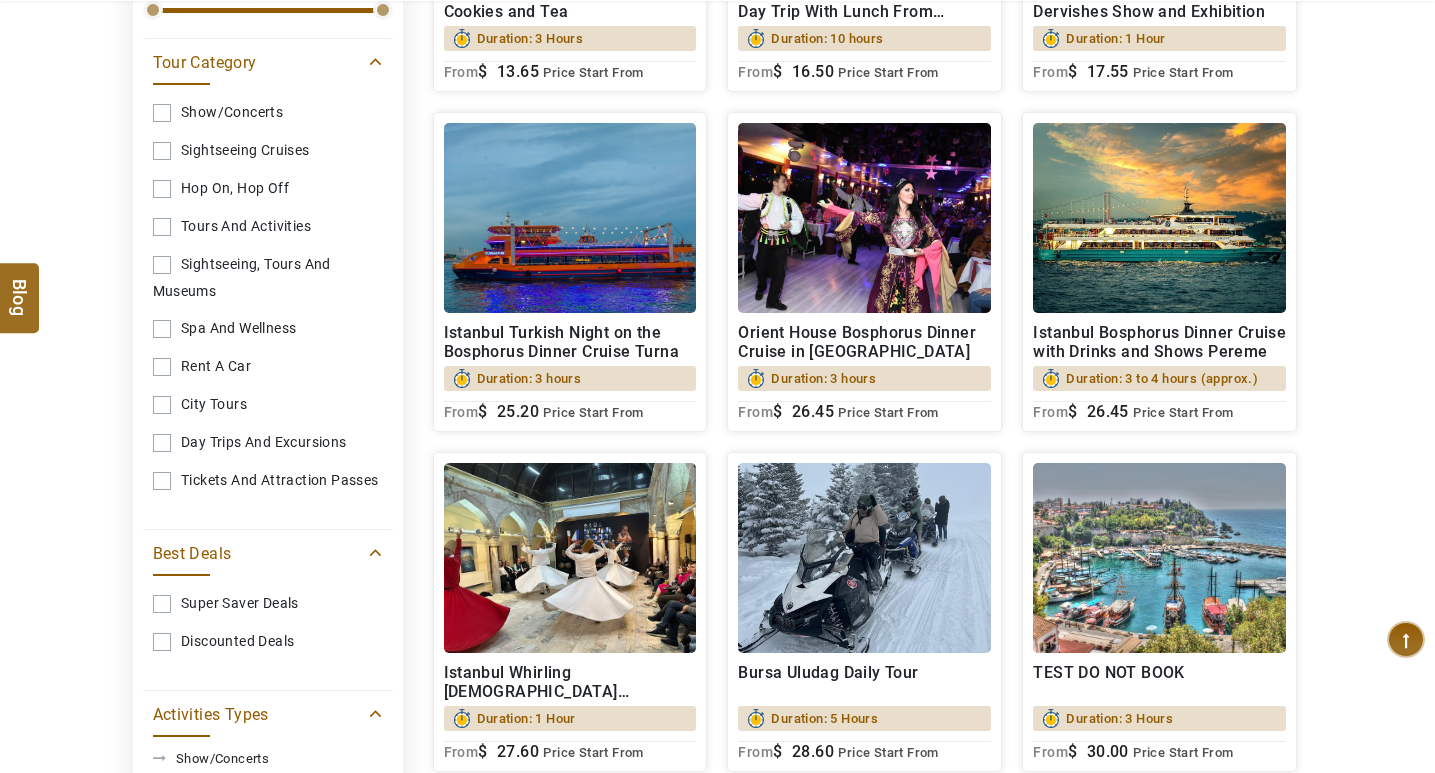 scroll, scrollTop: 1000, scrollLeft: 0, axis: vertical 